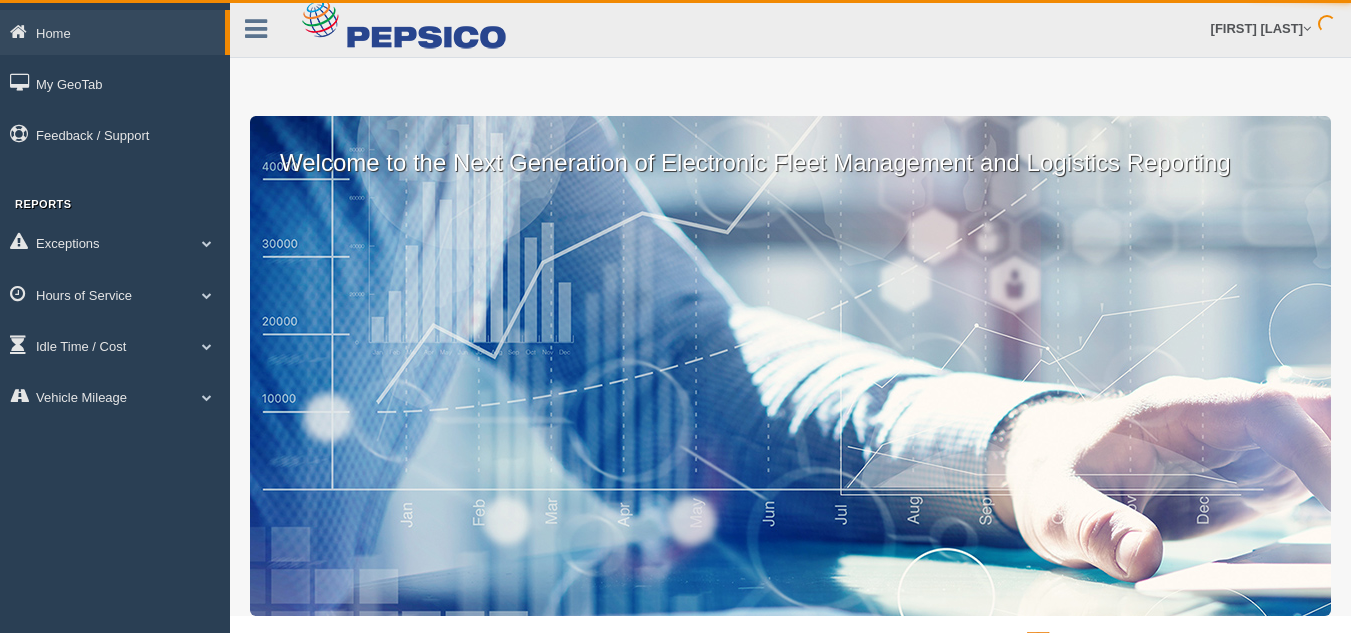 scroll, scrollTop: 0, scrollLeft: 0, axis: both 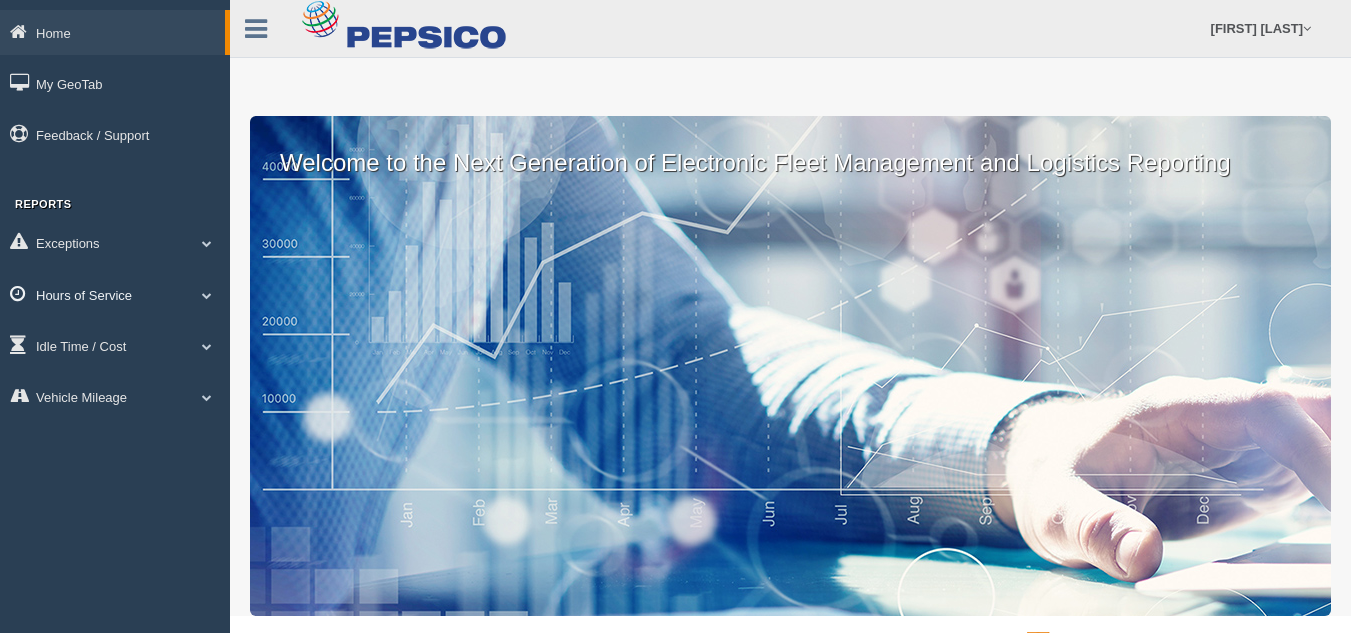 click on "Hours of Service" at bounding box center [112, 32] 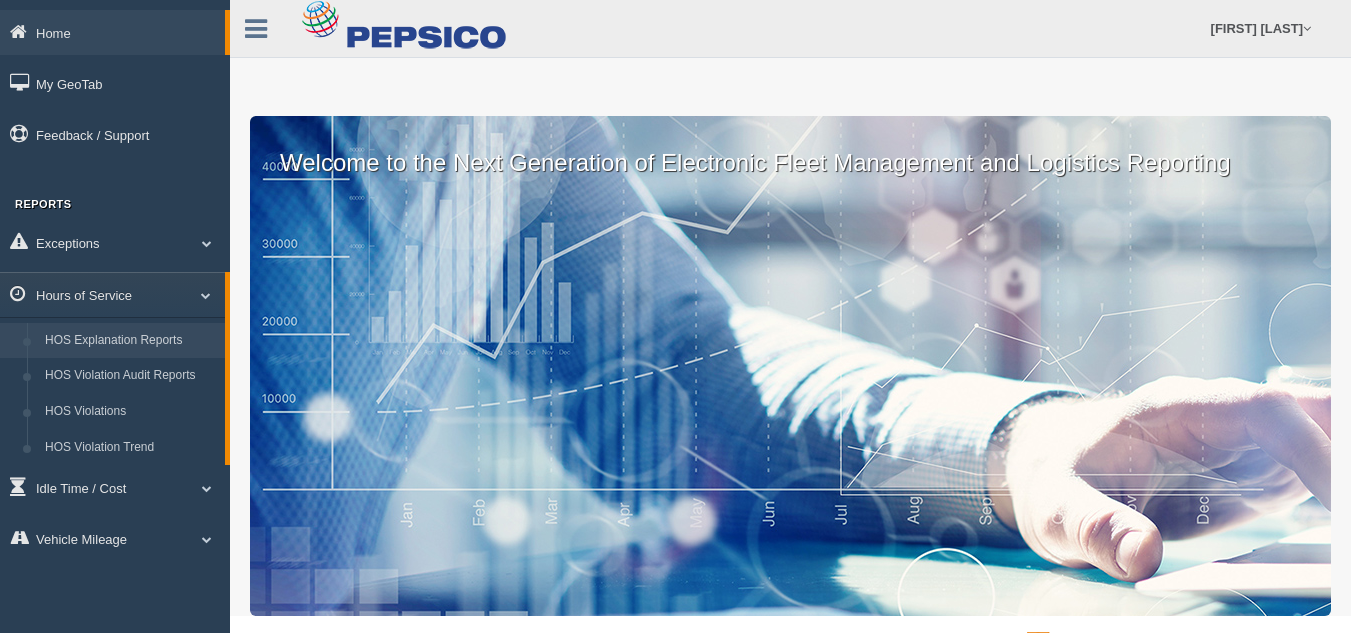click on "HOS Explanation Reports" at bounding box center [130, 341] 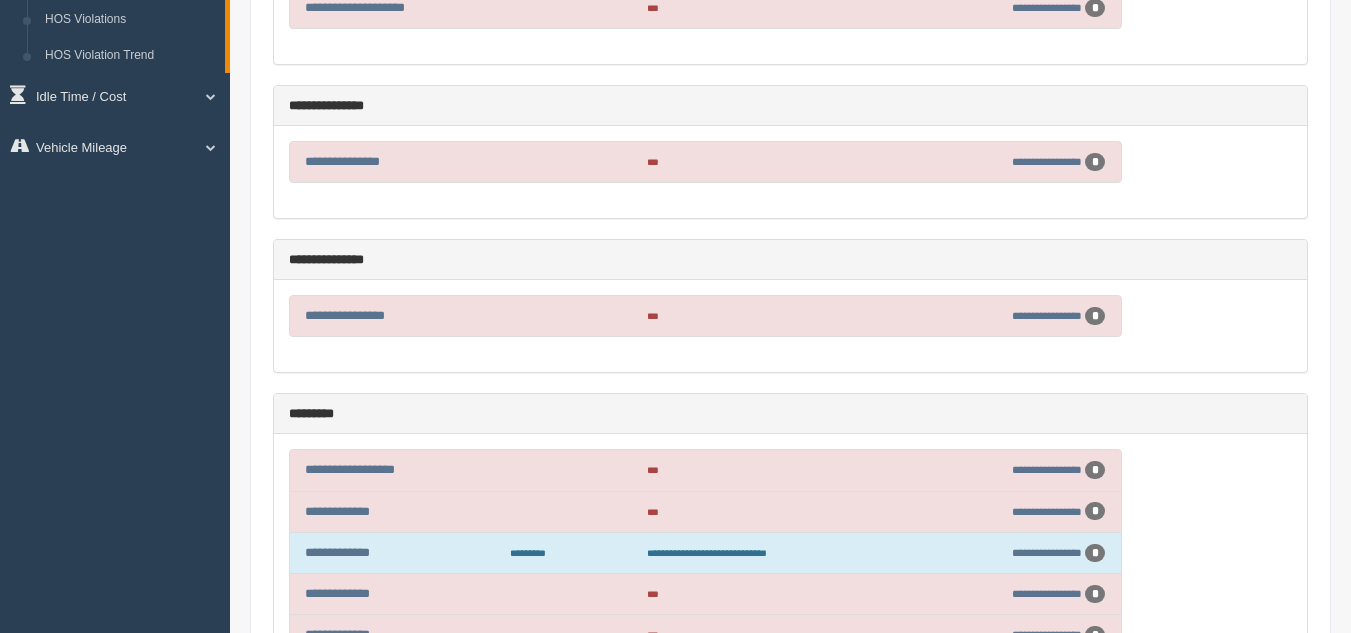 scroll, scrollTop: 18, scrollLeft: 0, axis: vertical 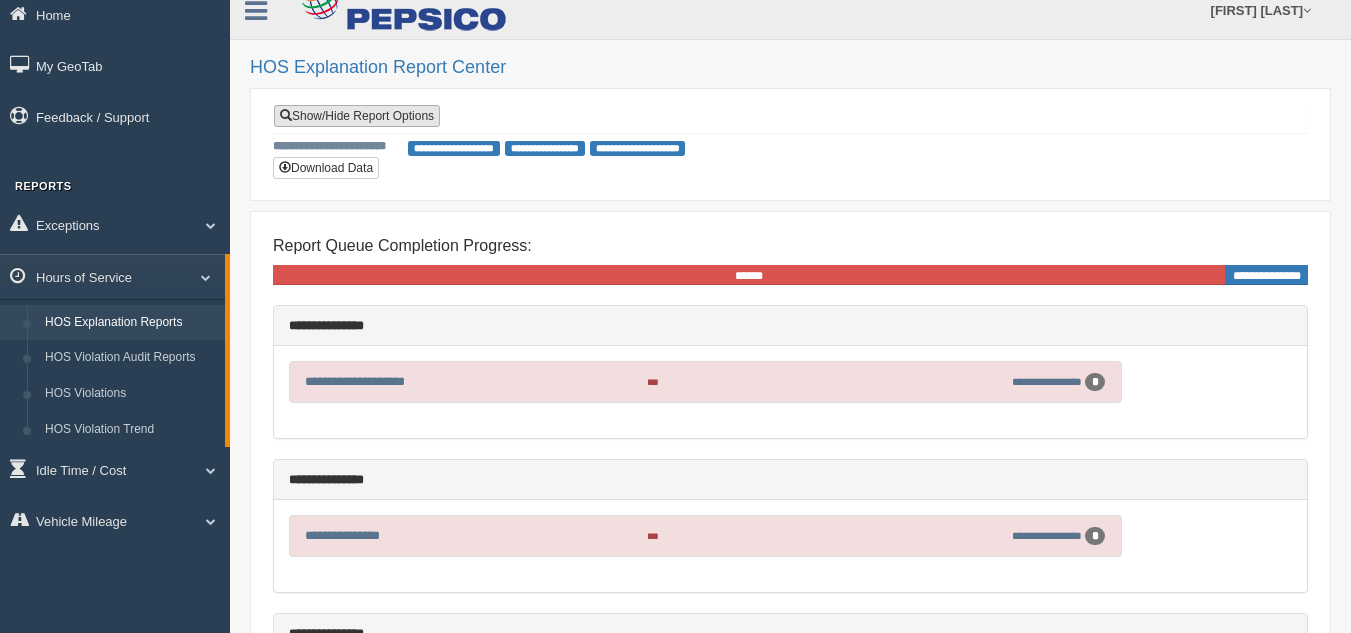click on "Show/Hide Report Options" at bounding box center (357, 116) 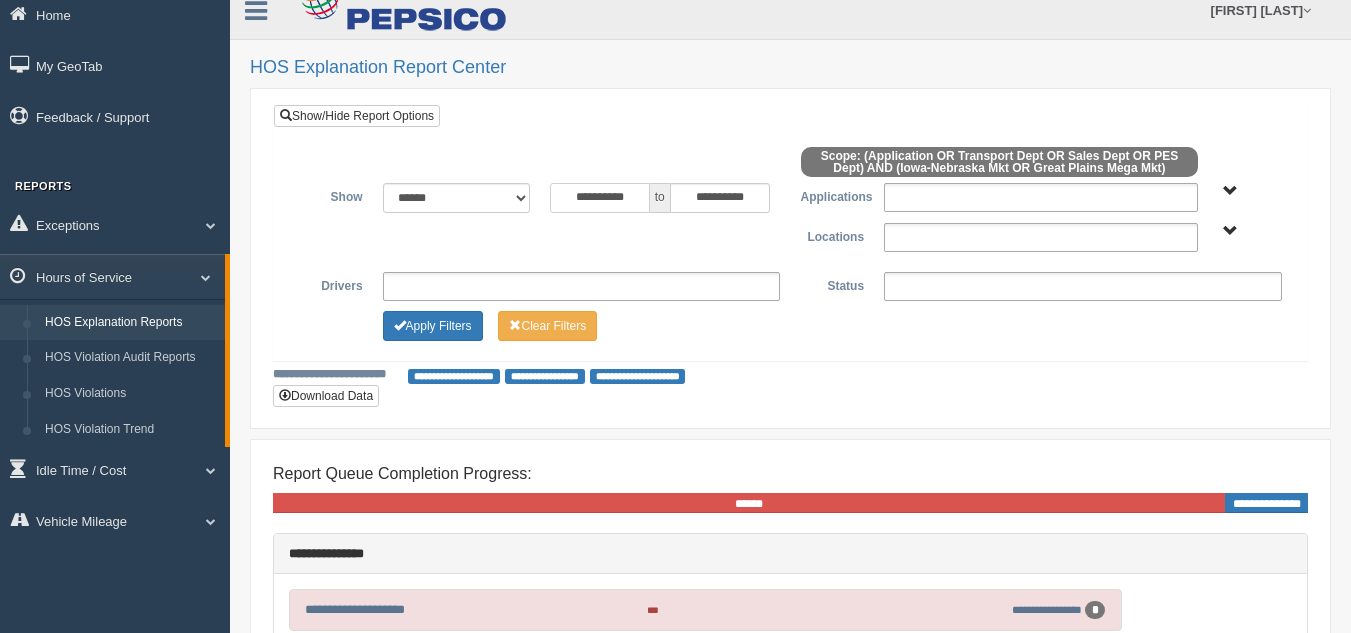 click on "**********" at bounding box center (600, 198) 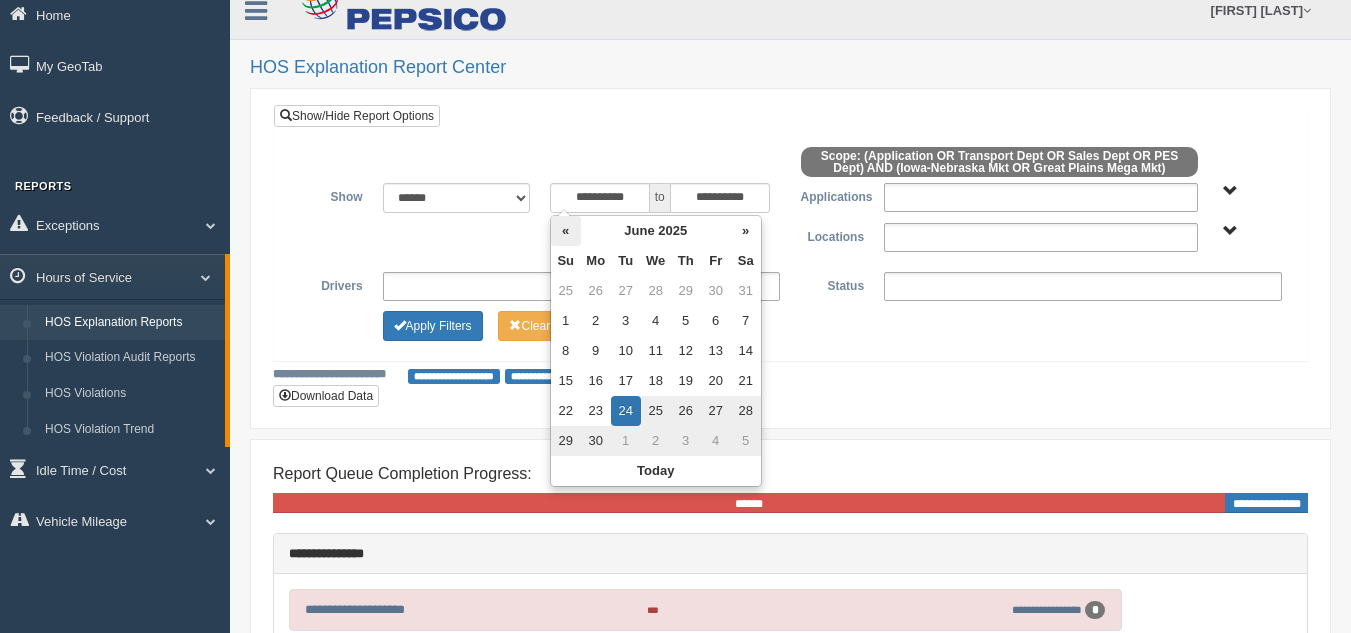 click on "«" at bounding box center [566, 231] 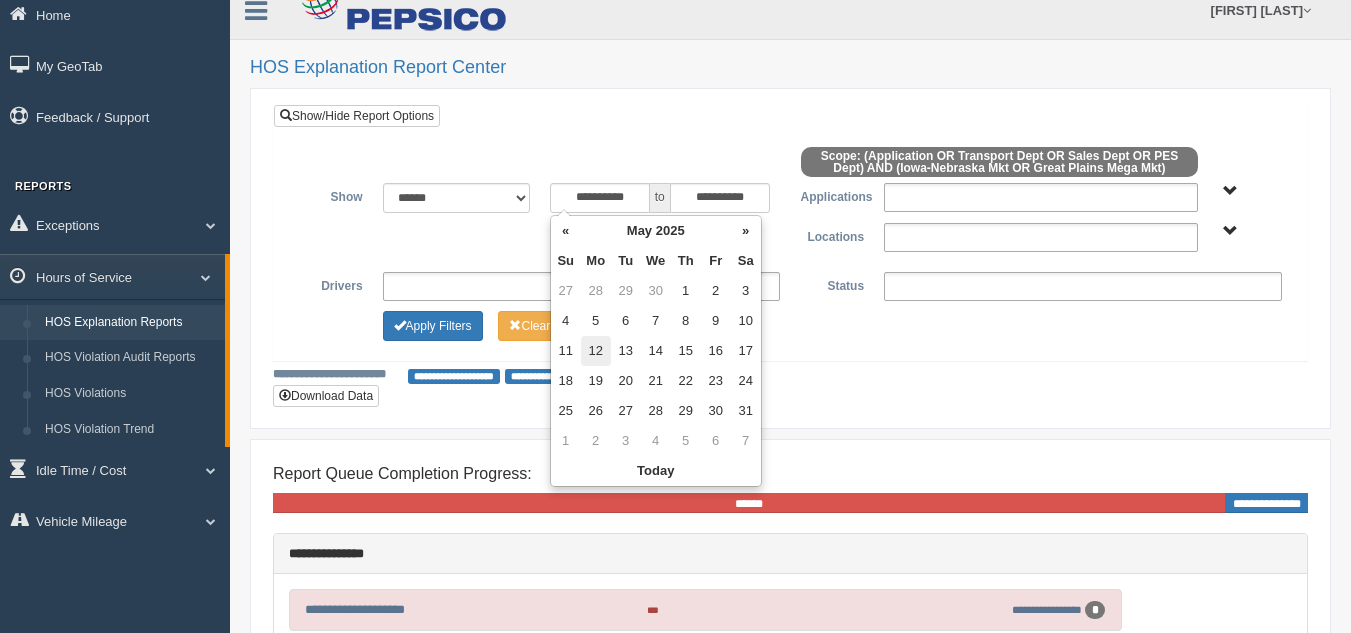 click on "12" at bounding box center [596, 291] 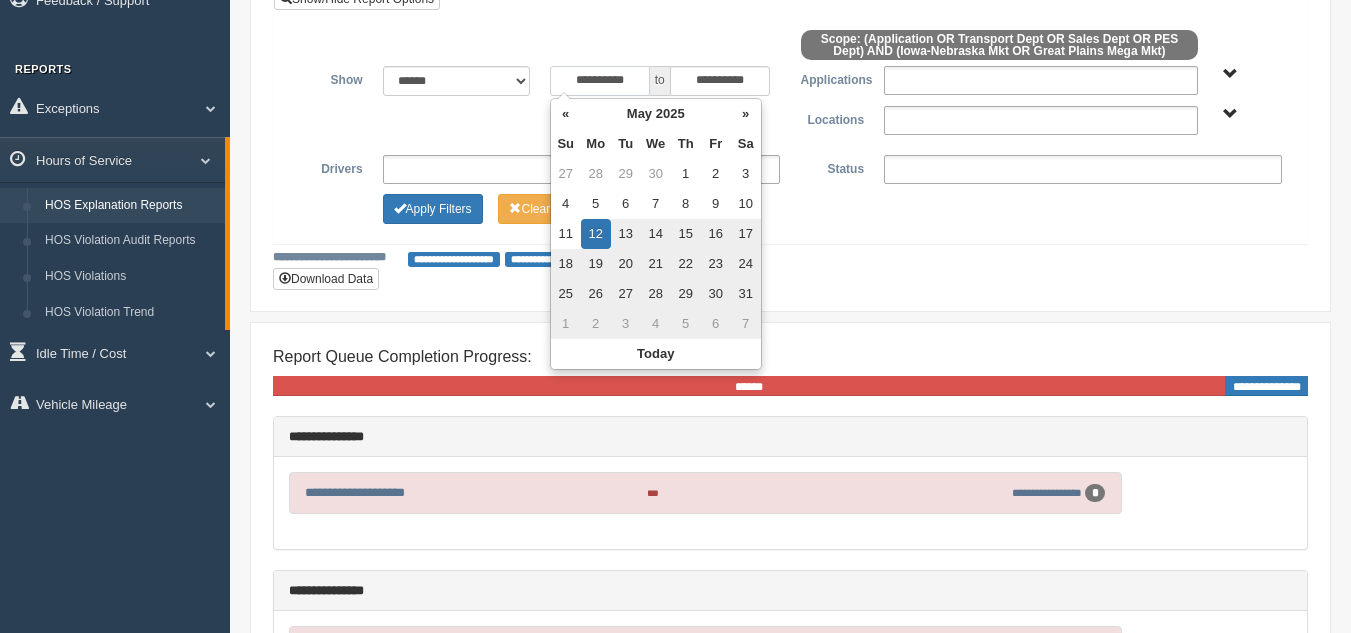 scroll, scrollTop: 118, scrollLeft: 0, axis: vertical 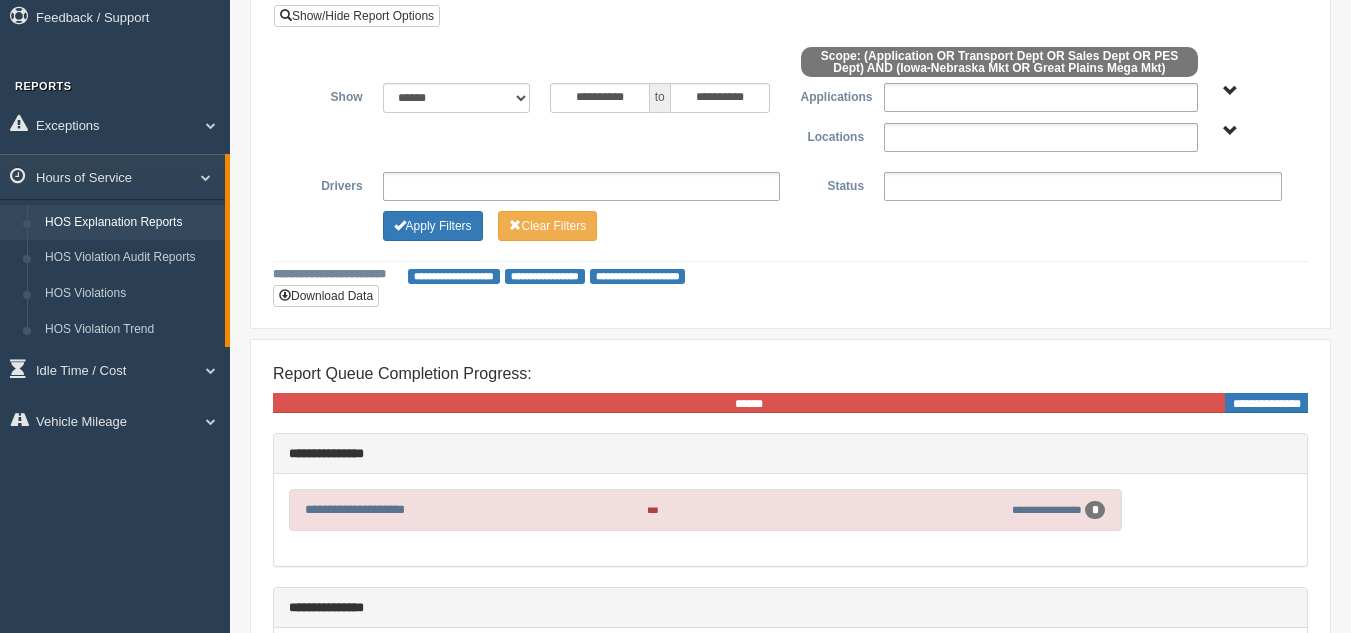 drag, startPoint x: 1035, startPoint y: 317, endPoint x: 913, endPoint y: 301, distance: 123.04471 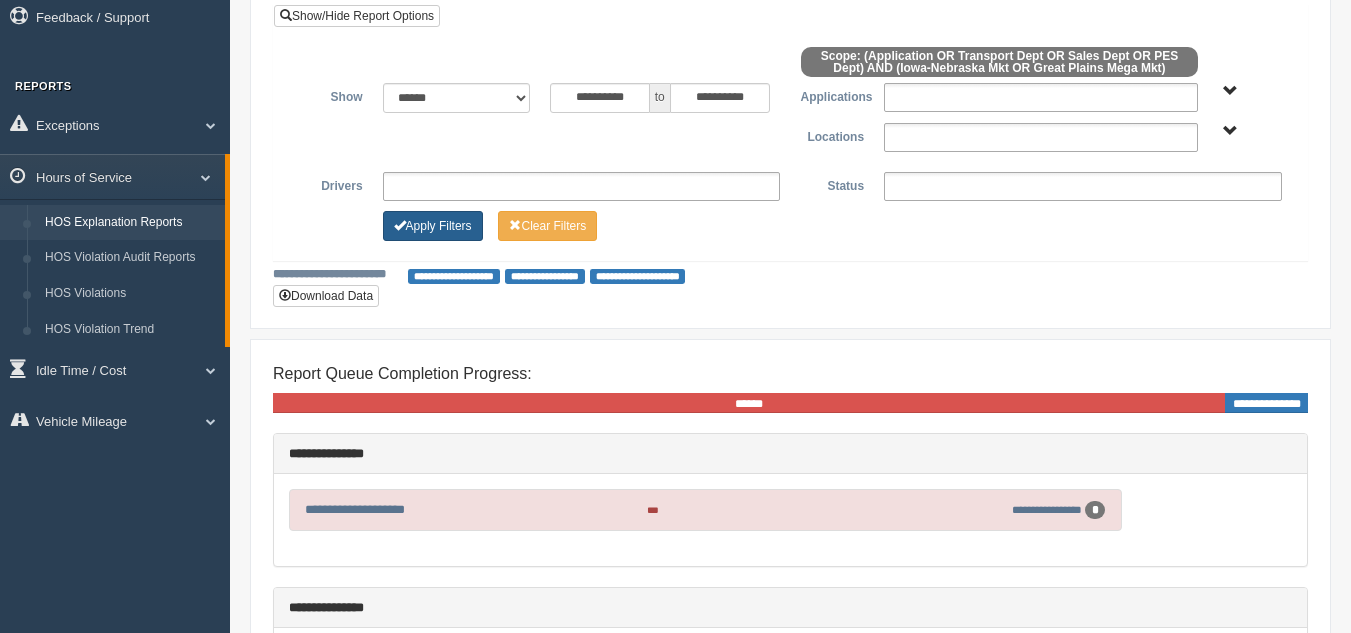 click on "Apply Filters" at bounding box center [433, 226] 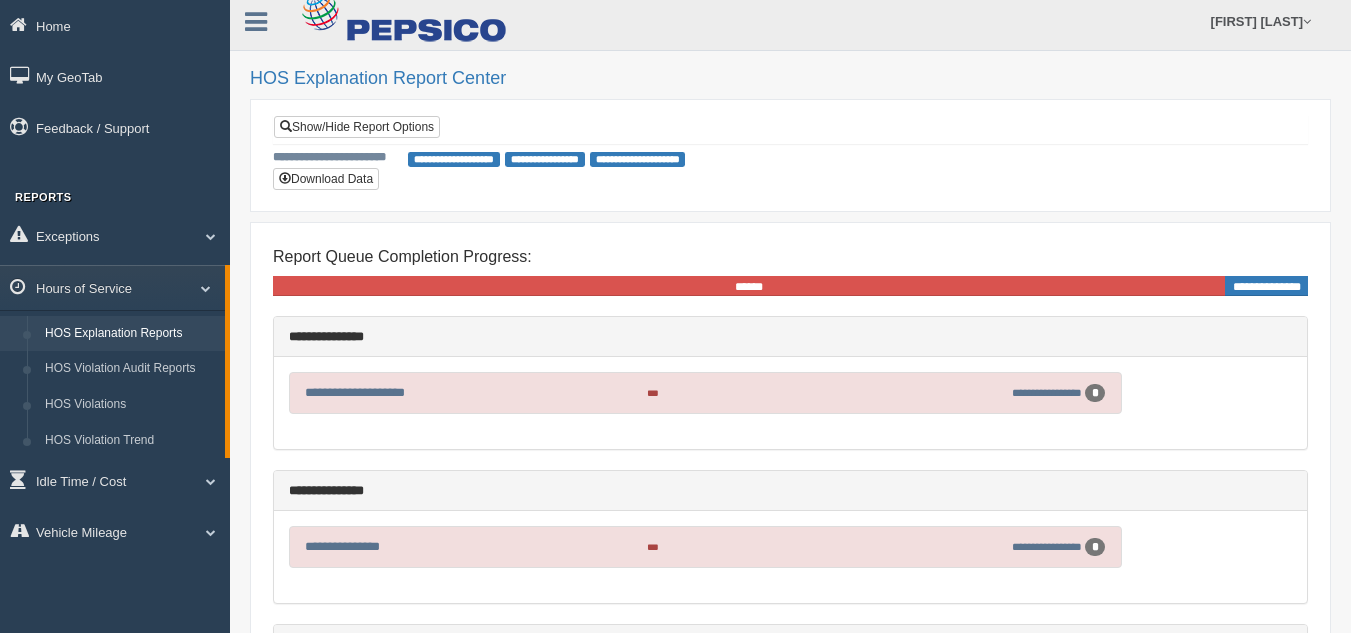scroll, scrollTop: 5, scrollLeft: 0, axis: vertical 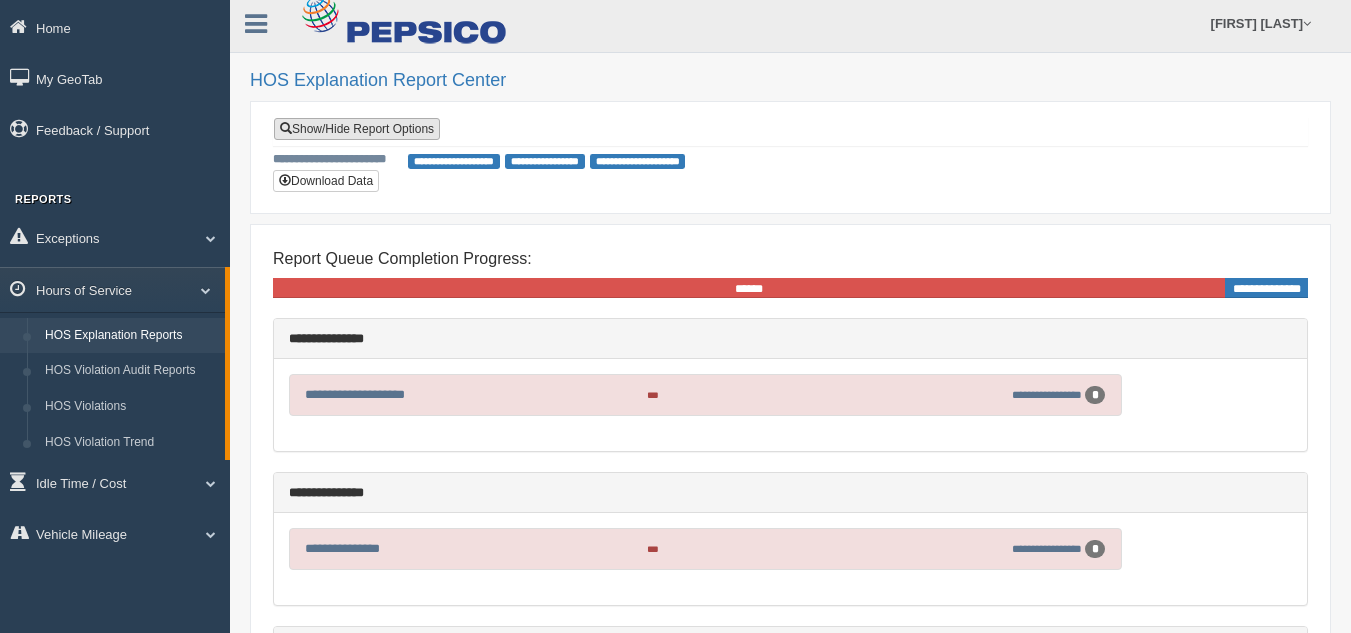click on "Show/Hide Report Options" at bounding box center [357, 129] 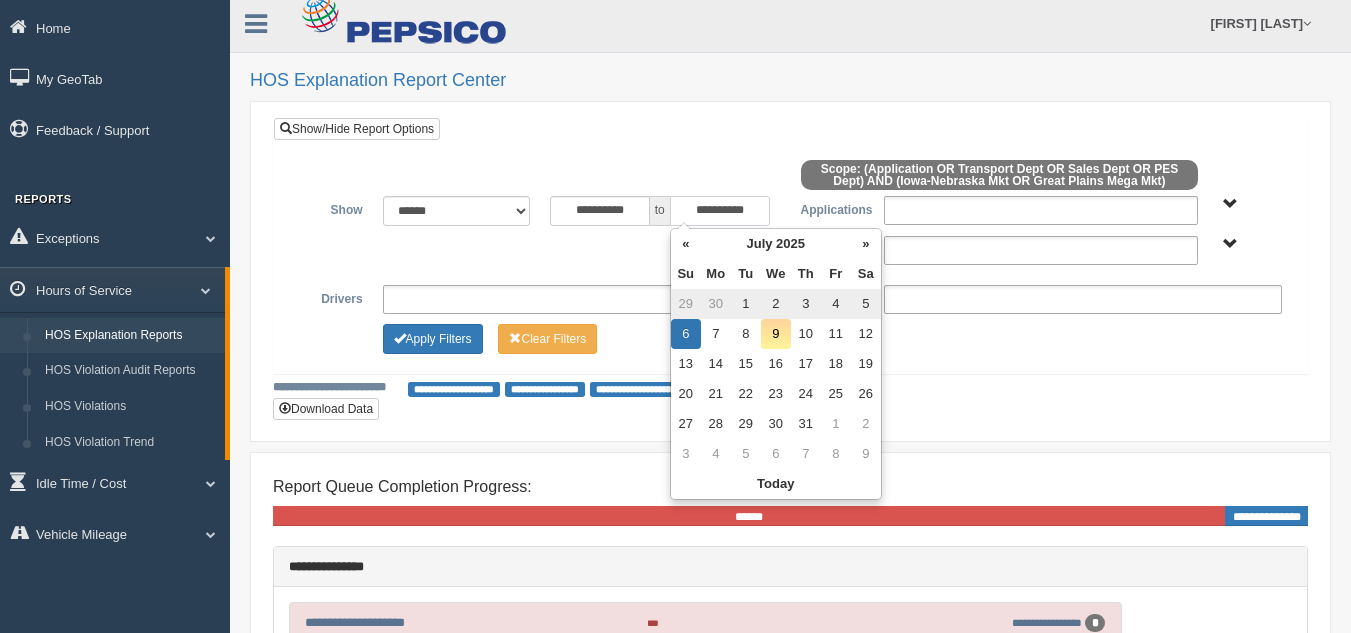 click on "**********" at bounding box center (720, 211) 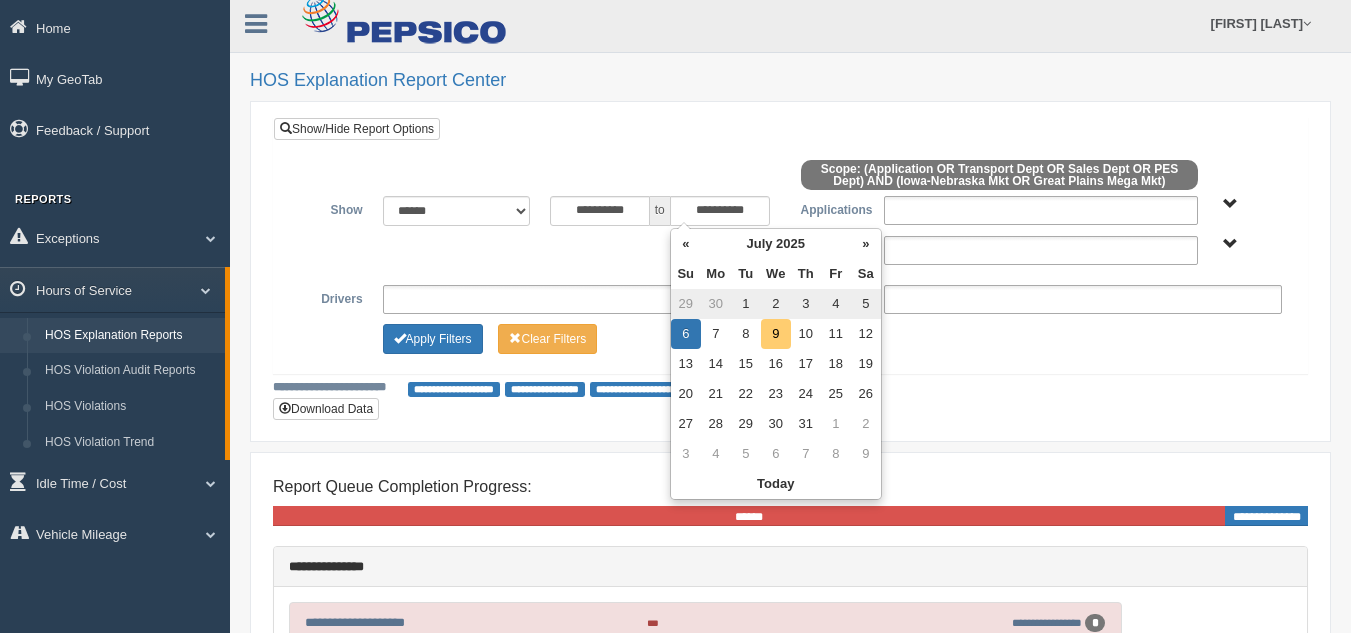 click on "9" at bounding box center (776, 334) 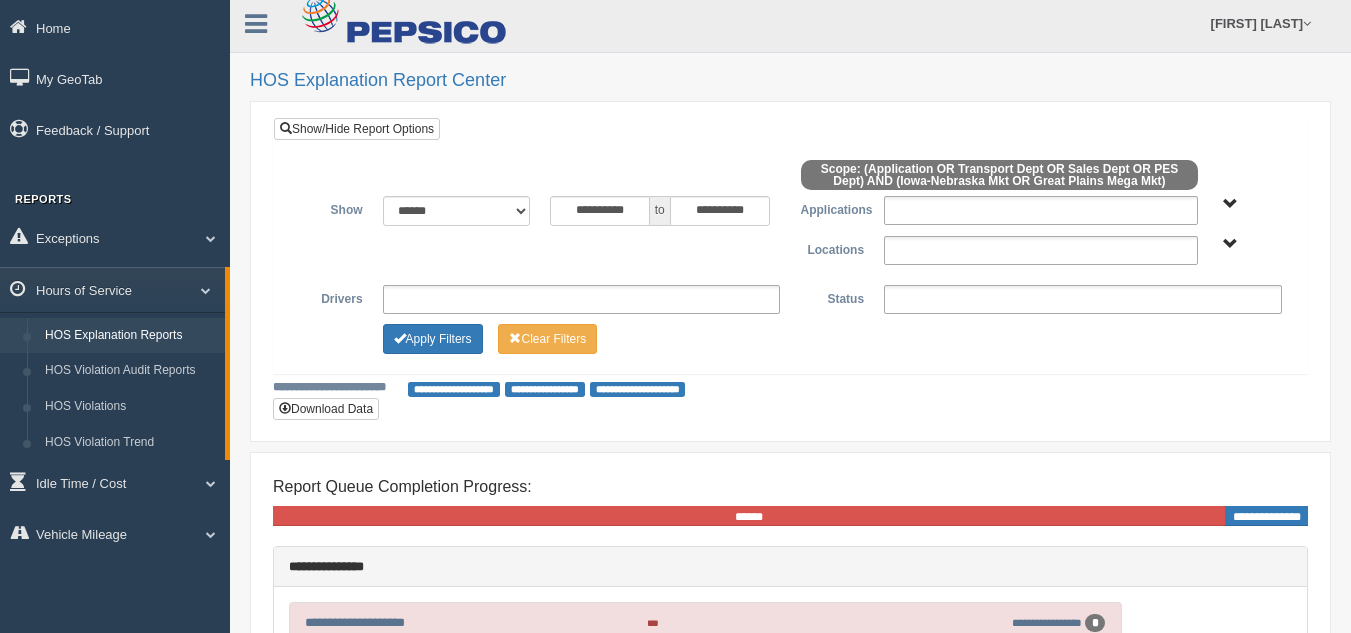 click on "**********" at bounding box center [790, 271] 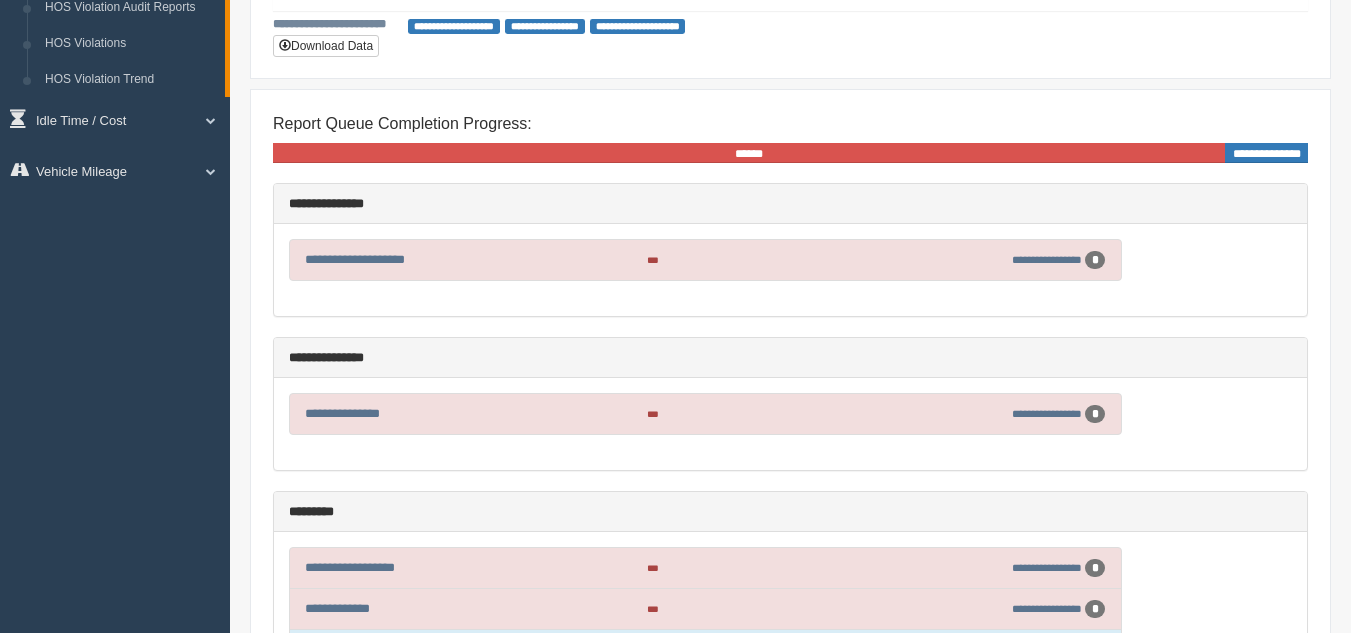 scroll, scrollTop: 300, scrollLeft: 0, axis: vertical 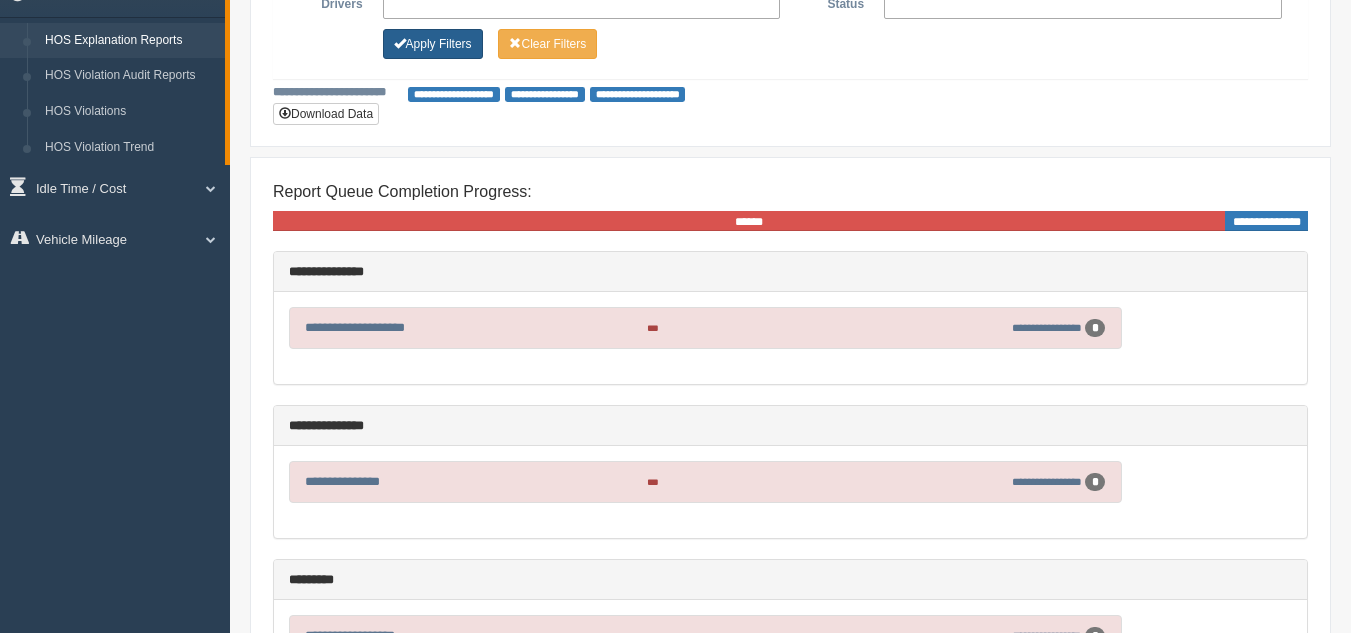 click on "Apply Filters" at bounding box center [433, 44] 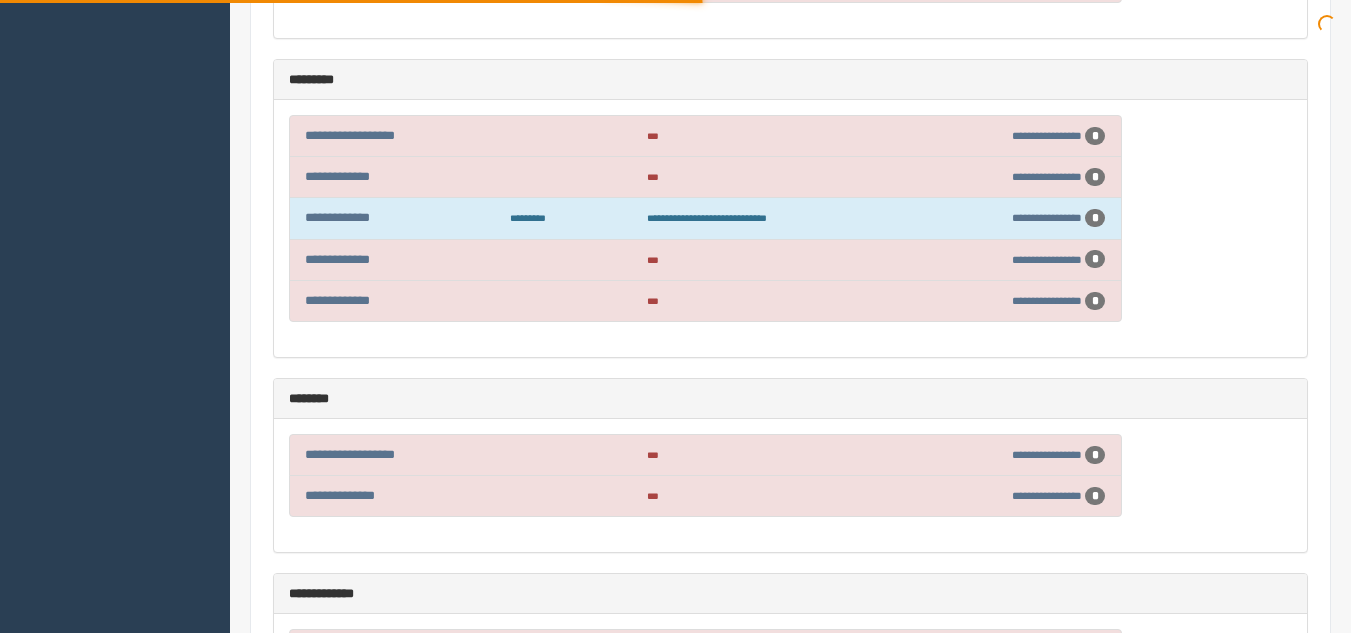 scroll, scrollTop: 1200, scrollLeft: 0, axis: vertical 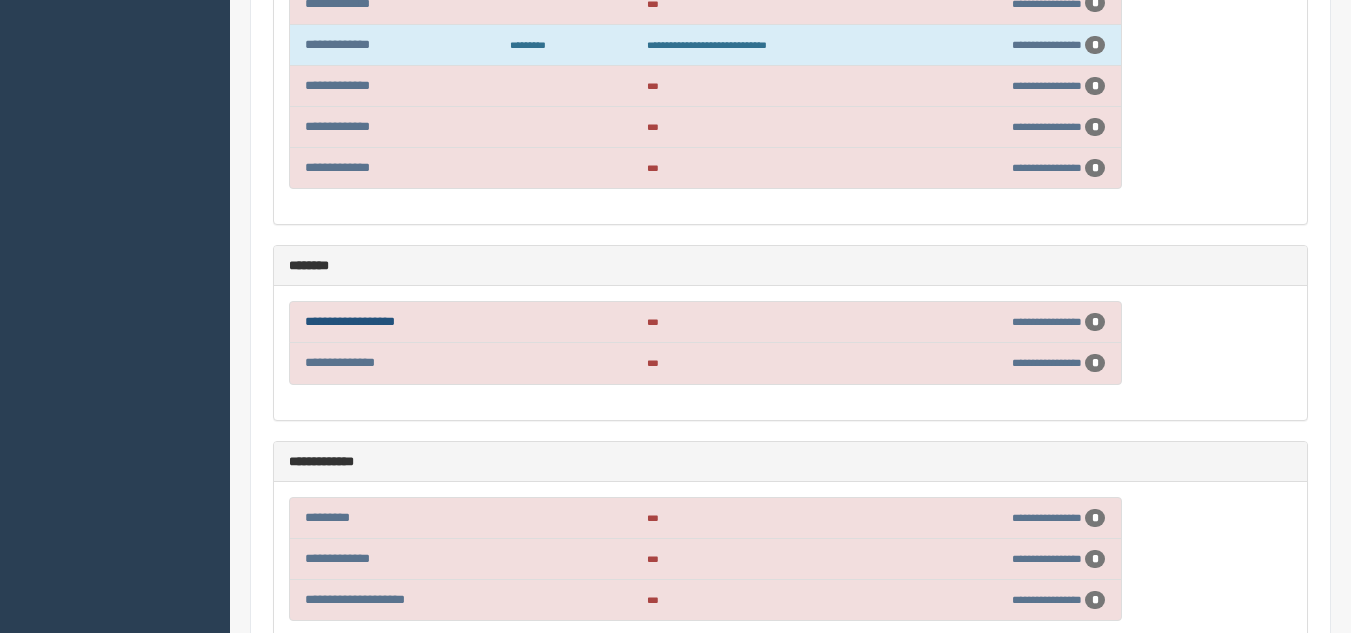 click on "**********" at bounding box center (350, 321) 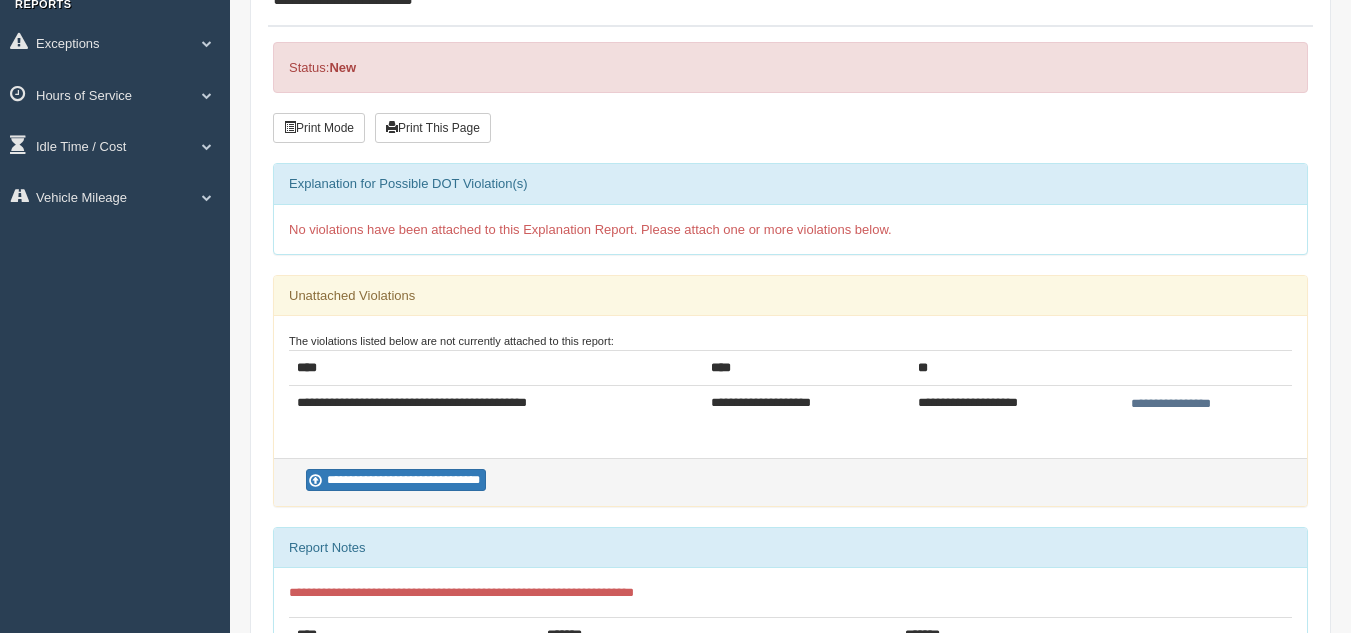 scroll, scrollTop: 0, scrollLeft: 0, axis: both 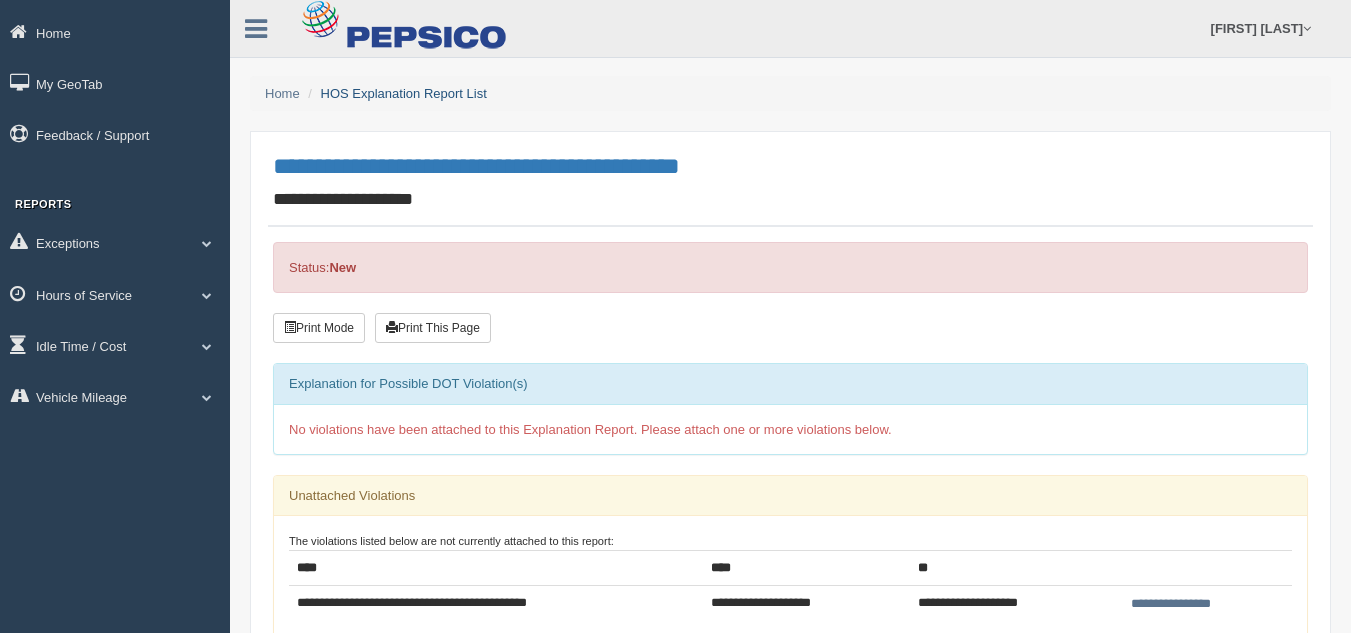 click on "HOS Explanation Report List" at bounding box center (404, 93) 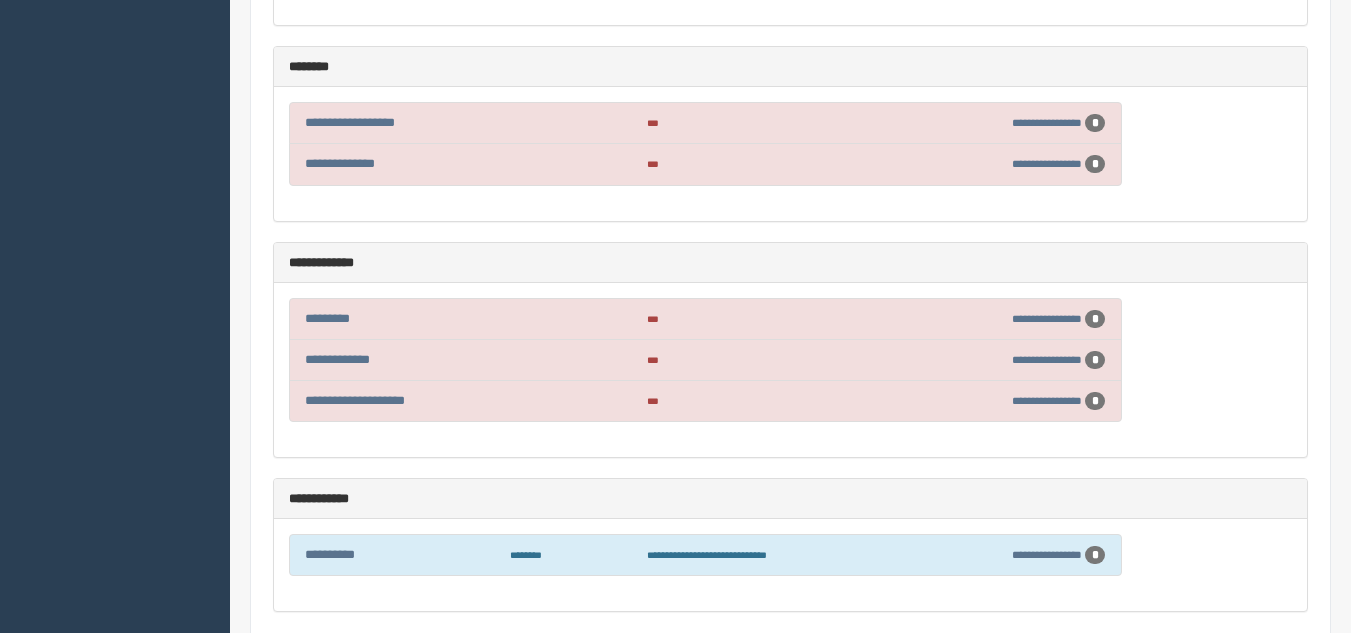 scroll, scrollTop: 1100, scrollLeft: 0, axis: vertical 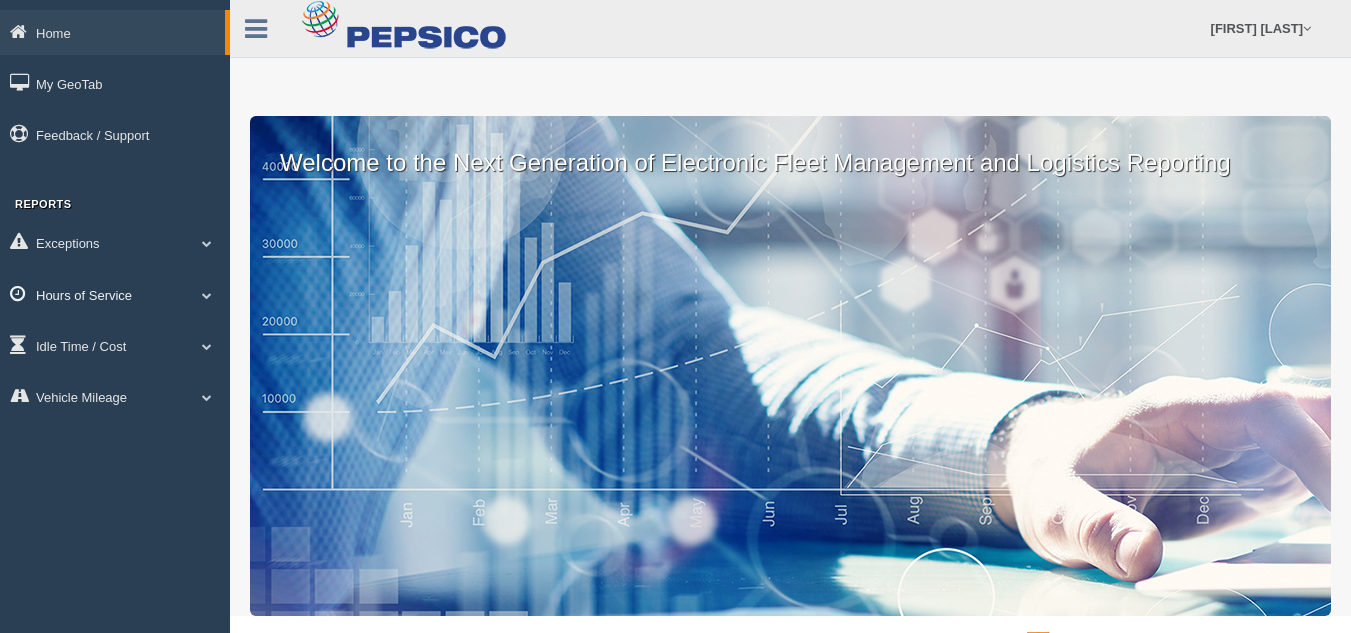 click on "Hours of Service" at bounding box center [112, 32] 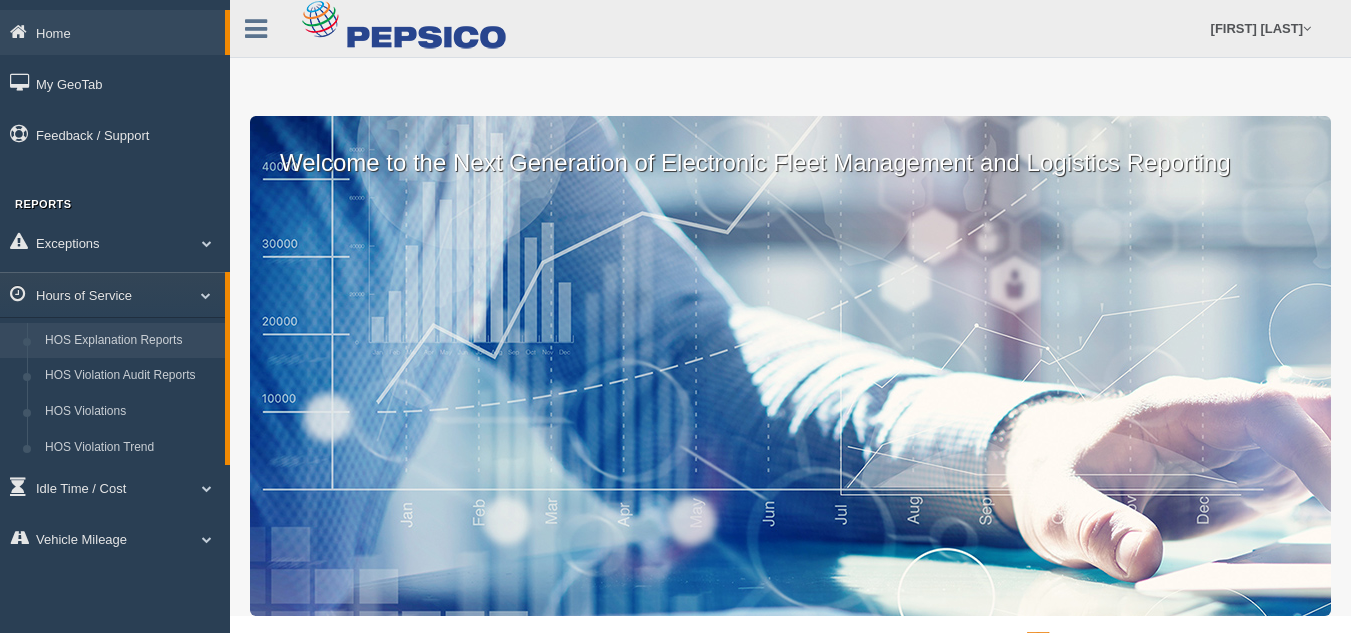 click on "HOS Explanation Reports" at bounding box center [130, 341] 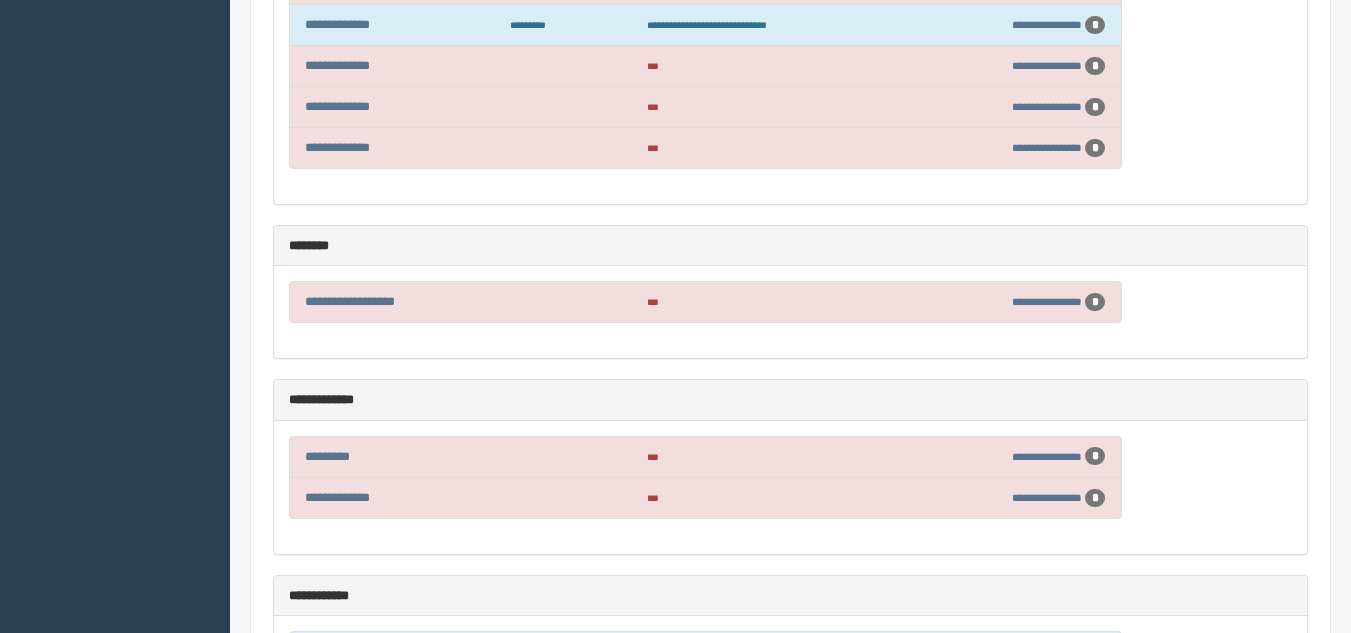 scroll, scrollTop: 900, scrollLeft: 0, axis: vertical 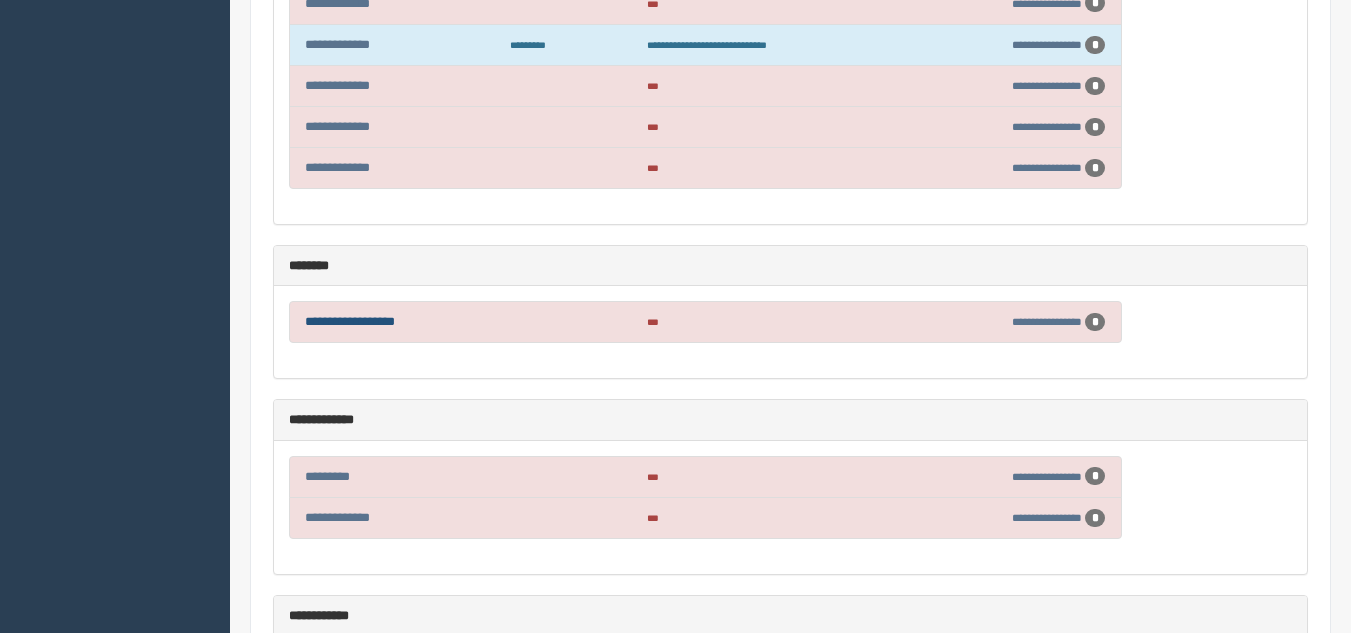click on "**********" at bounding box center [350, 321] 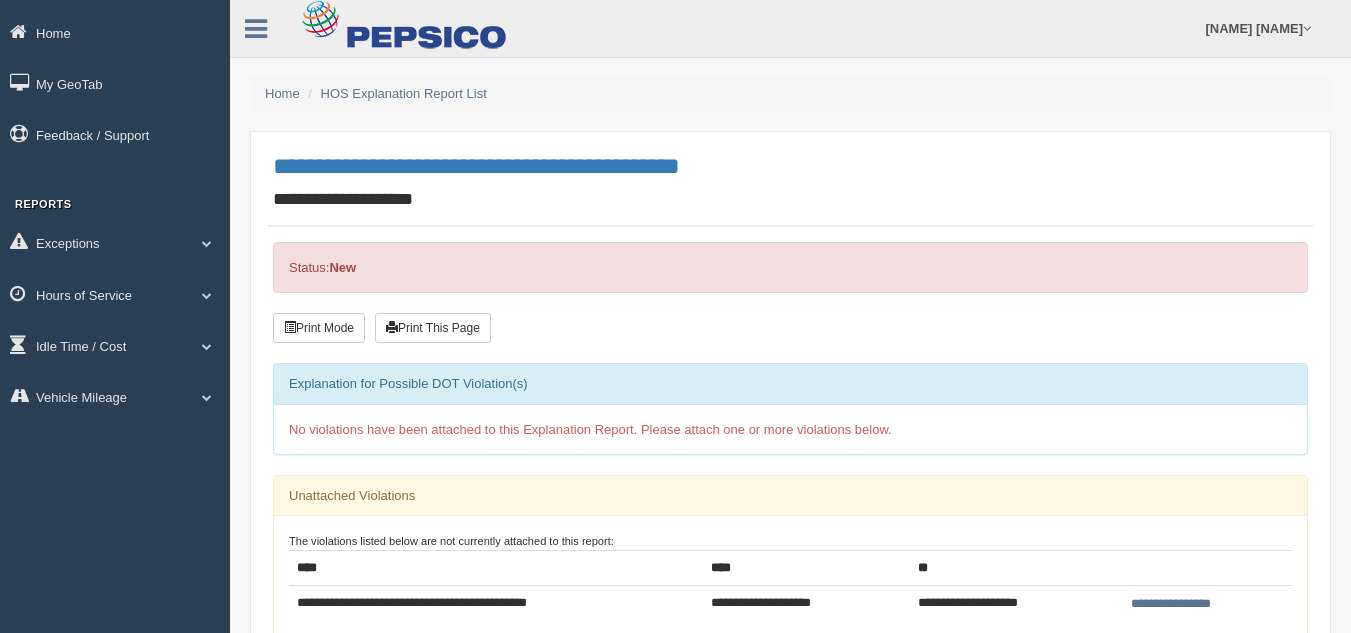scroll, scrollTop: 300, scrollLeft: 0, axis: vertical 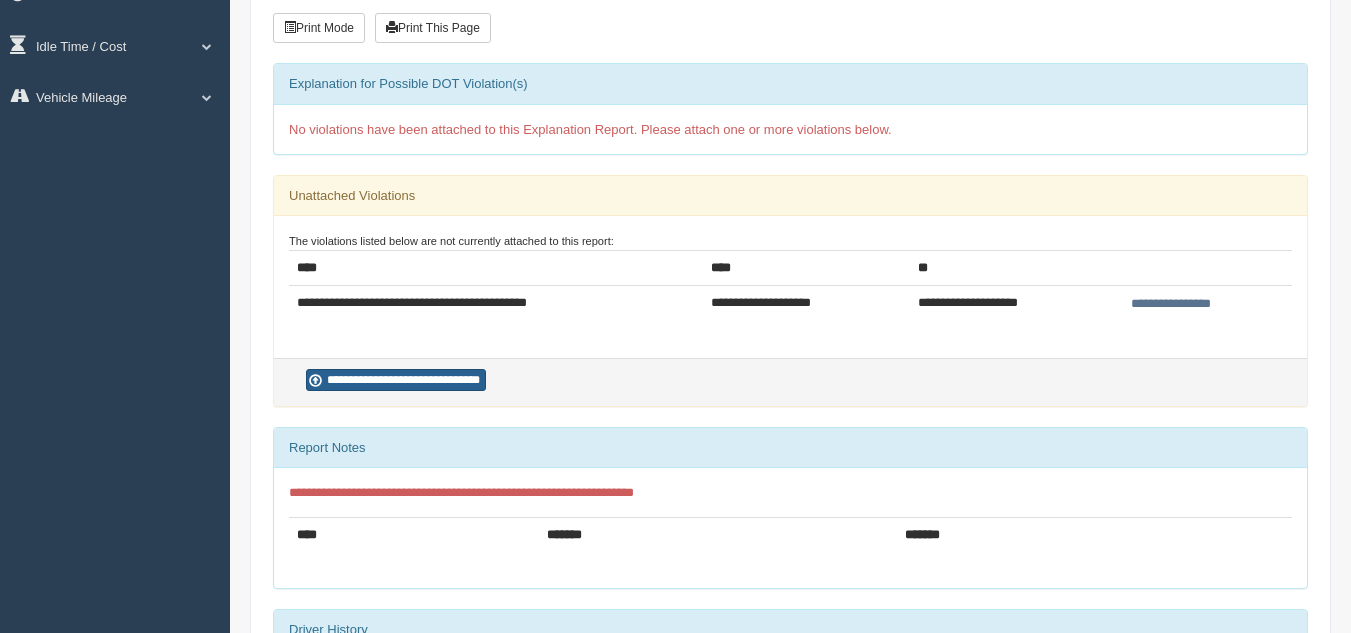click on "**********" at bounding box center [396, 380] 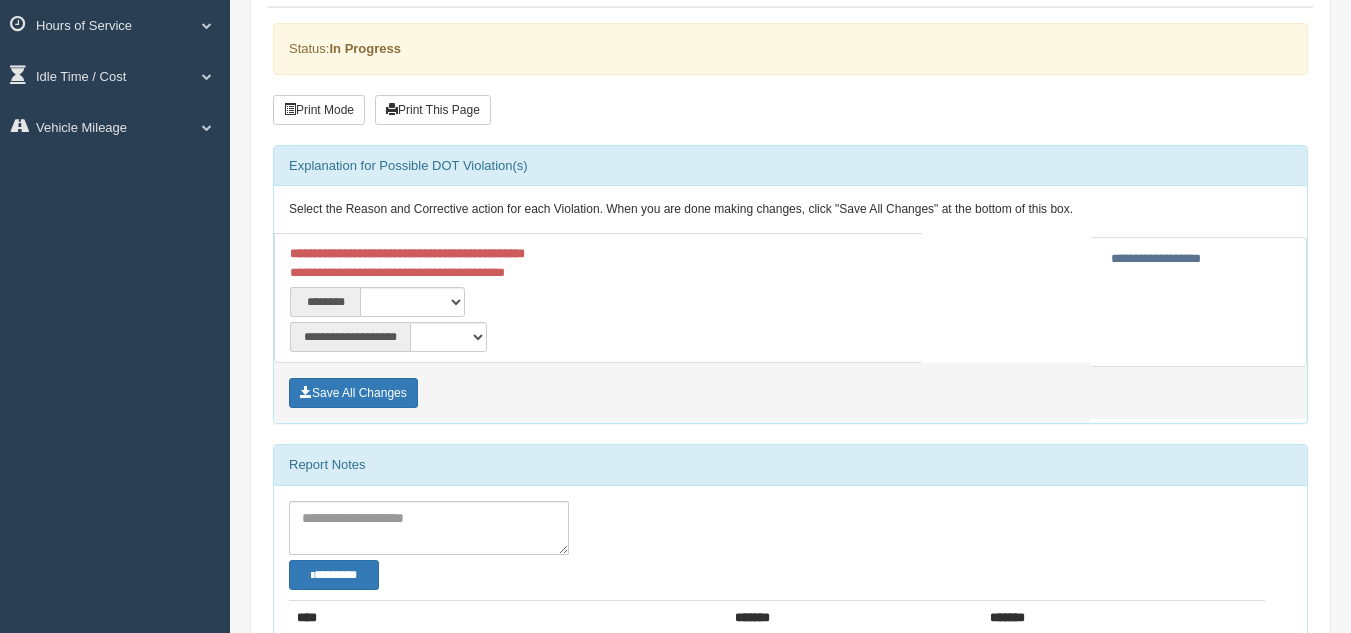 scroll, scrollTop: 300, scrollLeft: 0, axis: vertical 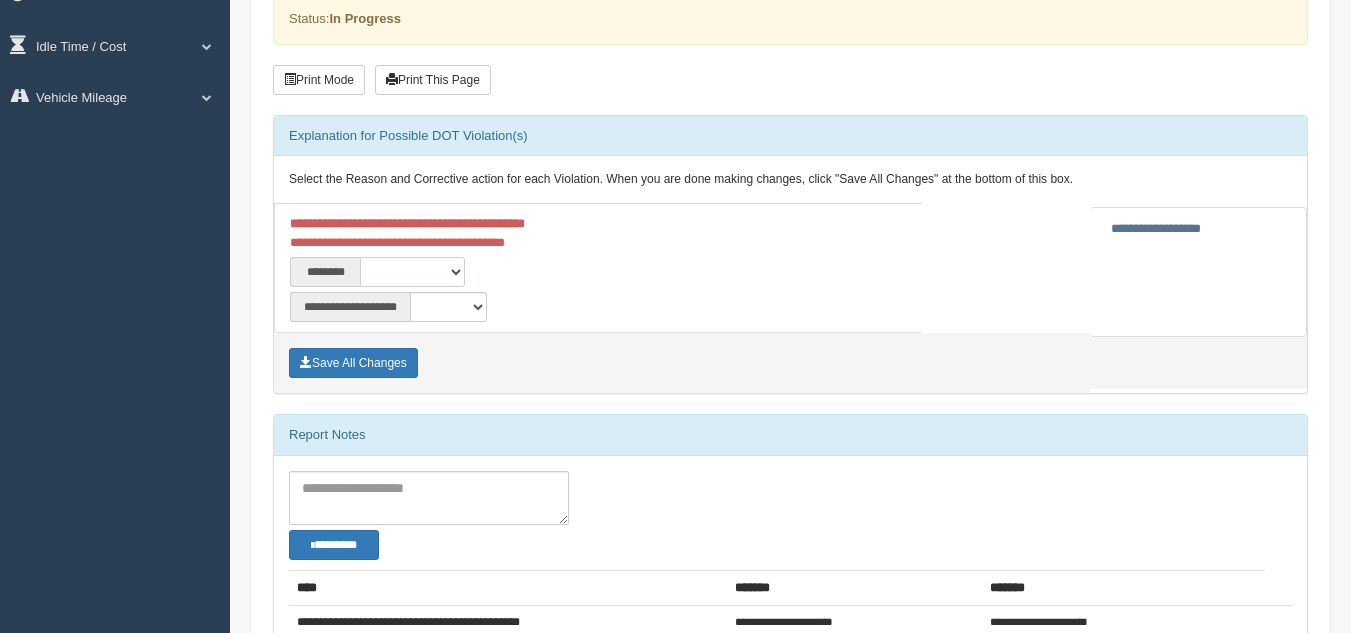 click on "**********" at bounding box center [412, 272] 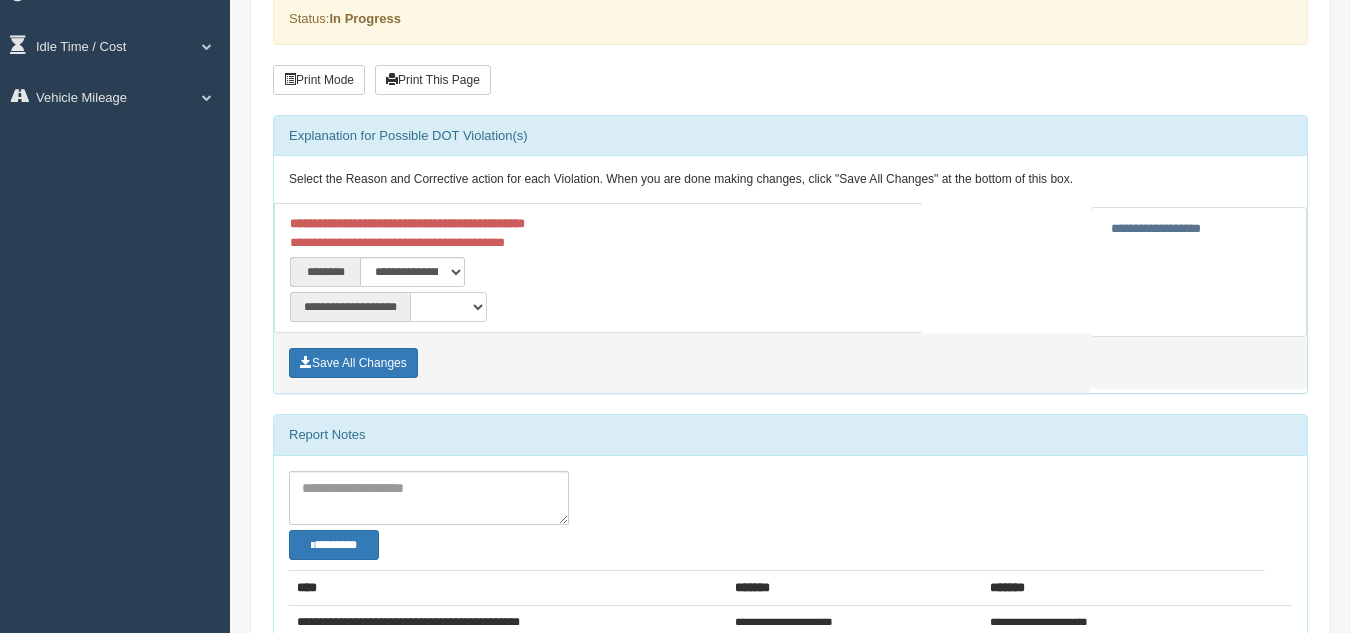 click on "**********" at bounding box center [448, 307] 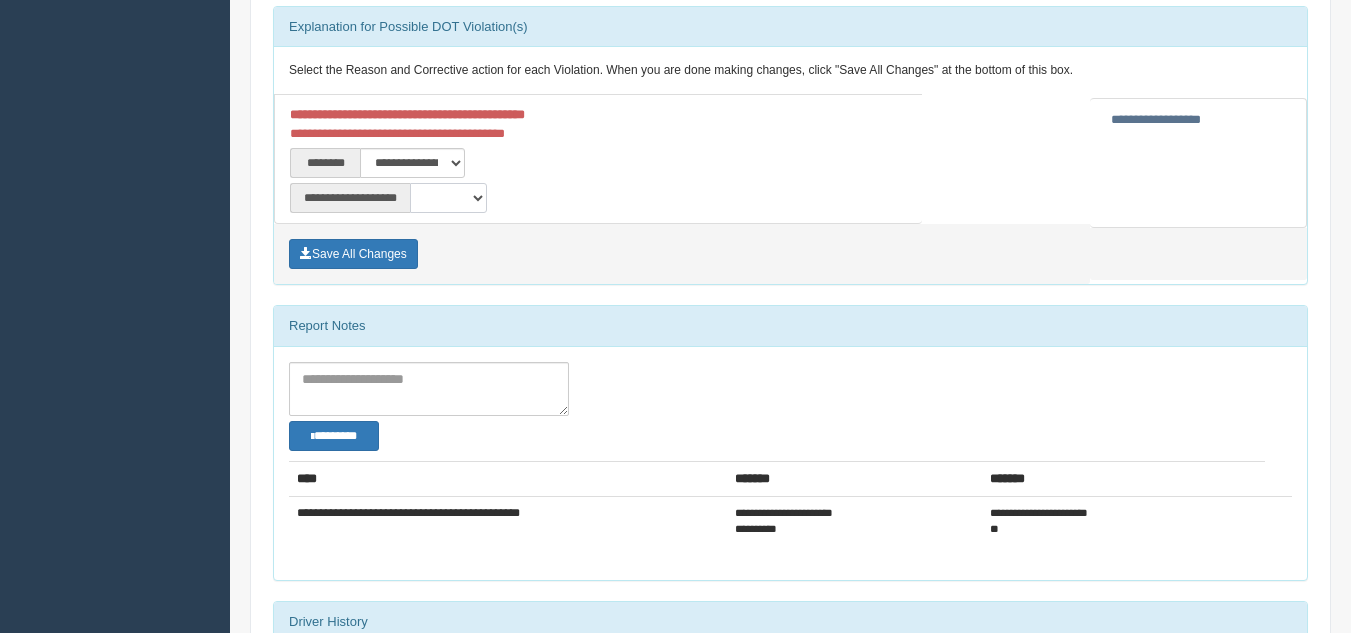 scroll, scrollTop: 400, scrollLeft: 0, axis: vertical 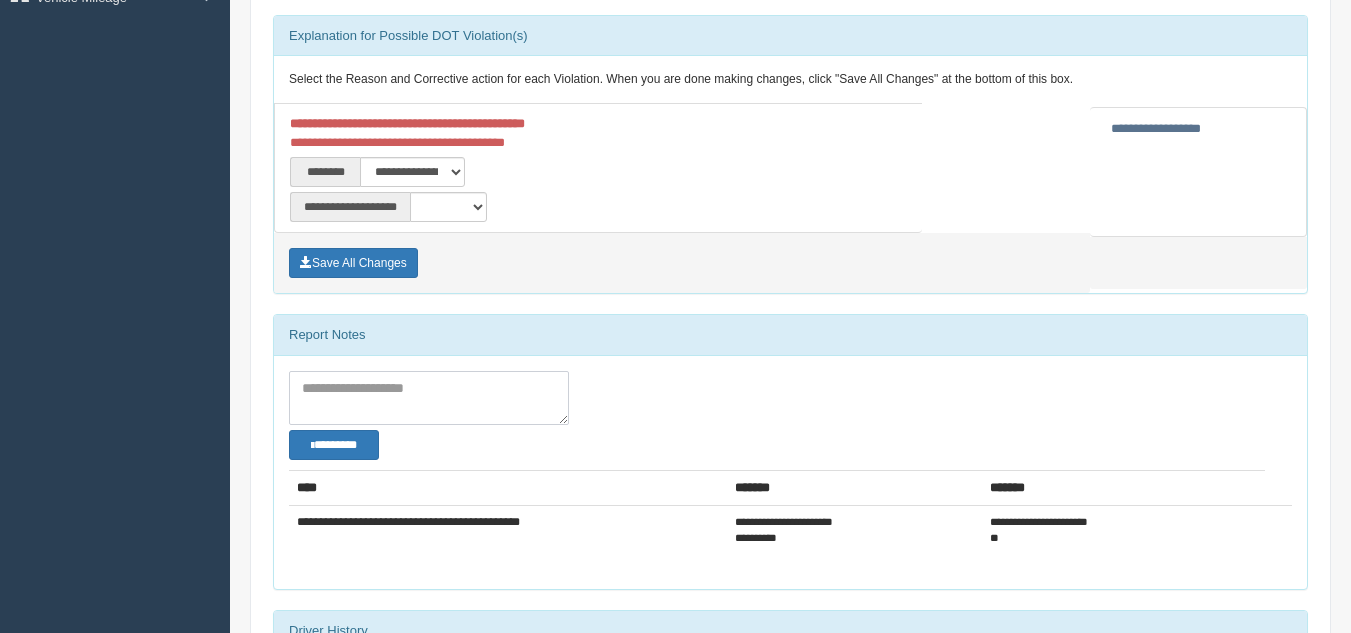 click at bounding box center [429, 398] 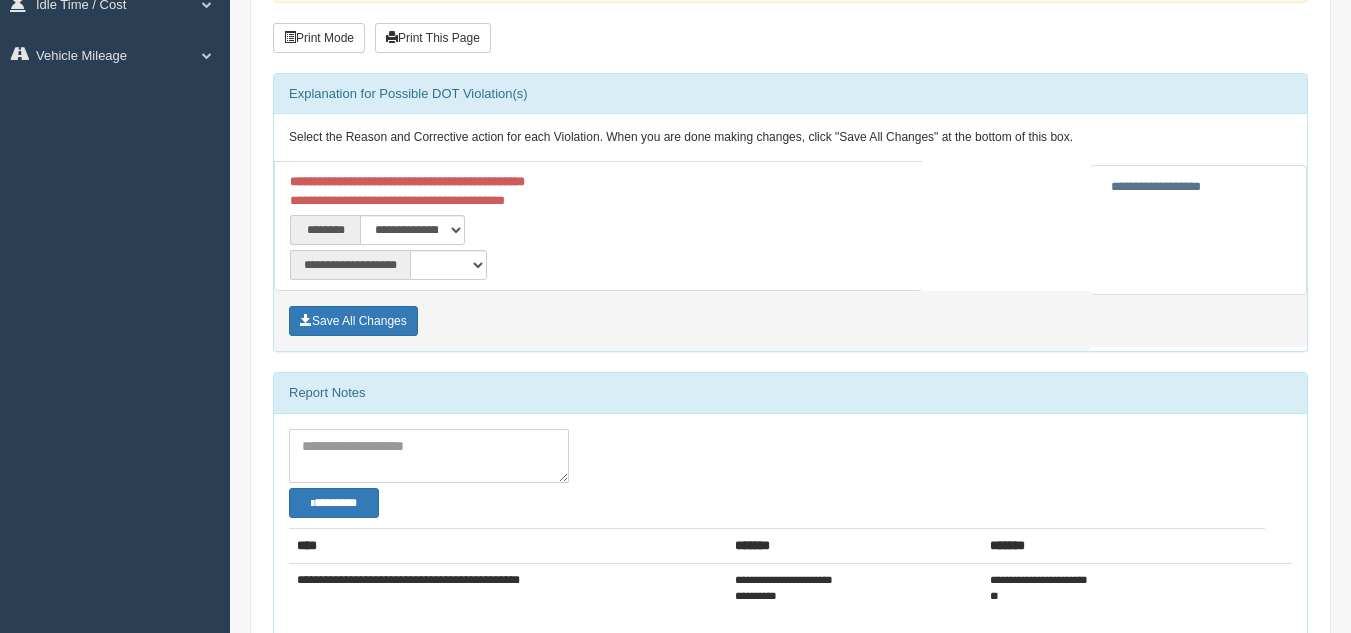 scroll, scrollTop: 340, scrollLeft: 0, axis: vertical 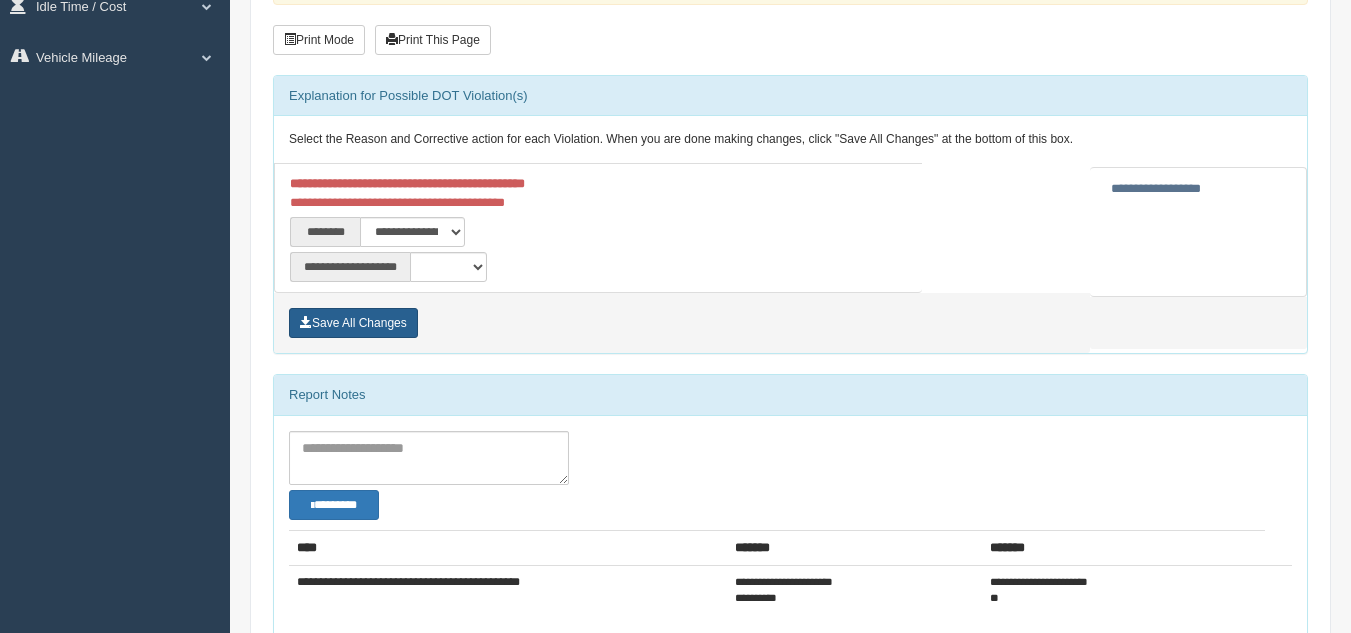 click on "Save All Changes" at bounding box center [353, 323] 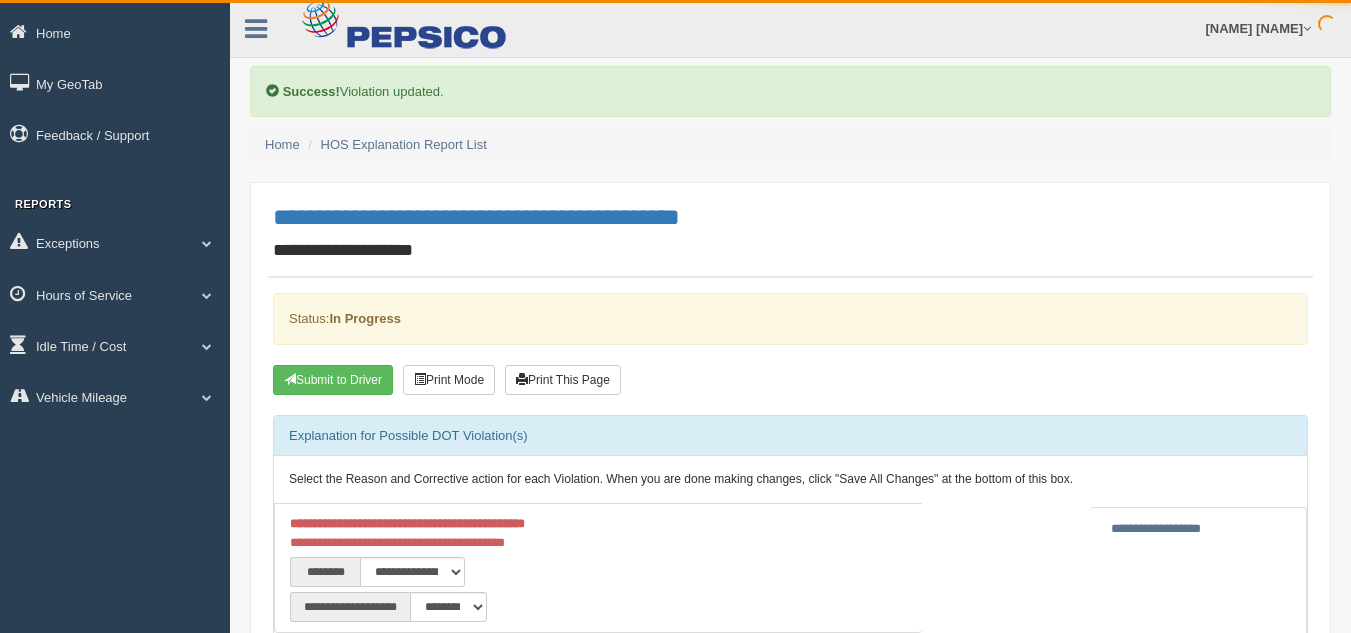 scroll, scrollTop: 0, scrollLeft: 0, axis: both 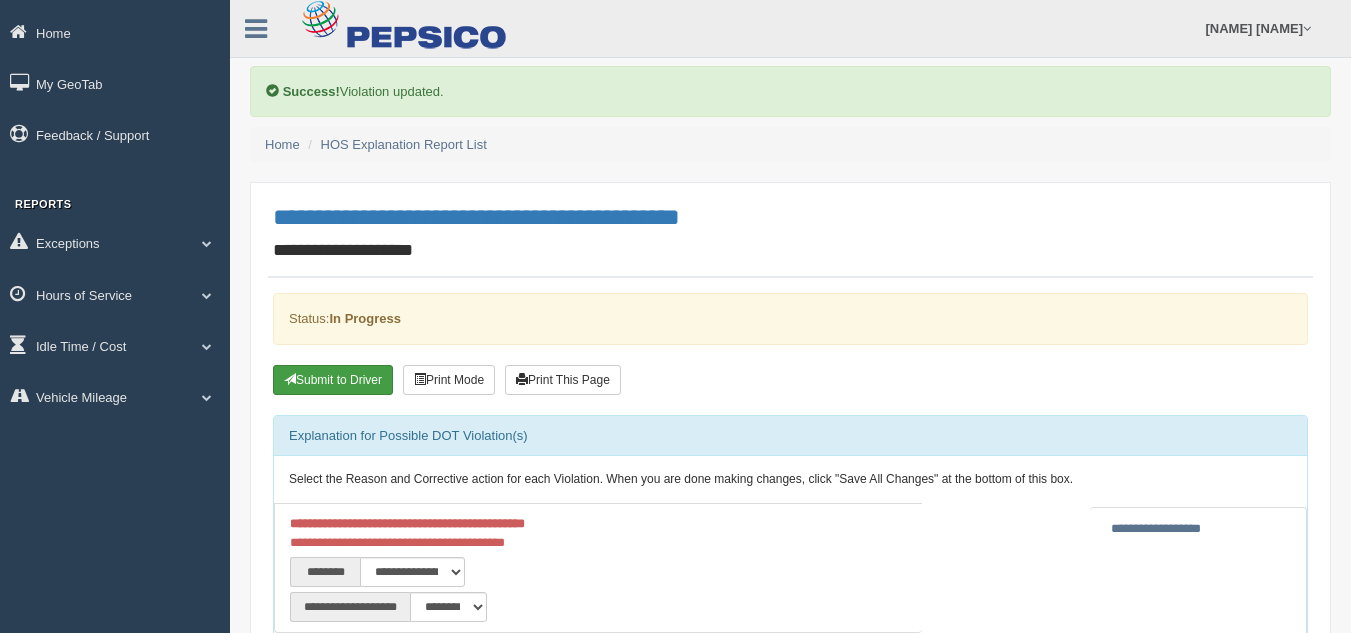 click on "Submit to Driver" at bounding box center [333, 380] 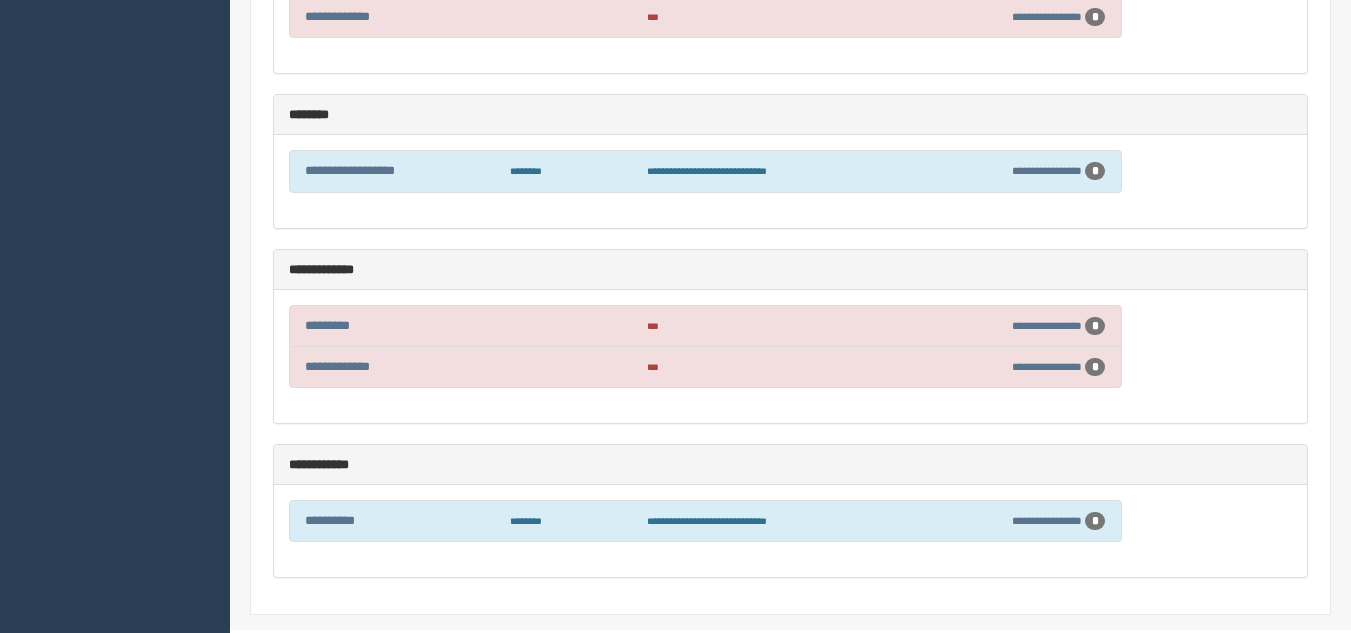 scroll, scrollTop: 969, scrollLeft: 0, axis: vertical 